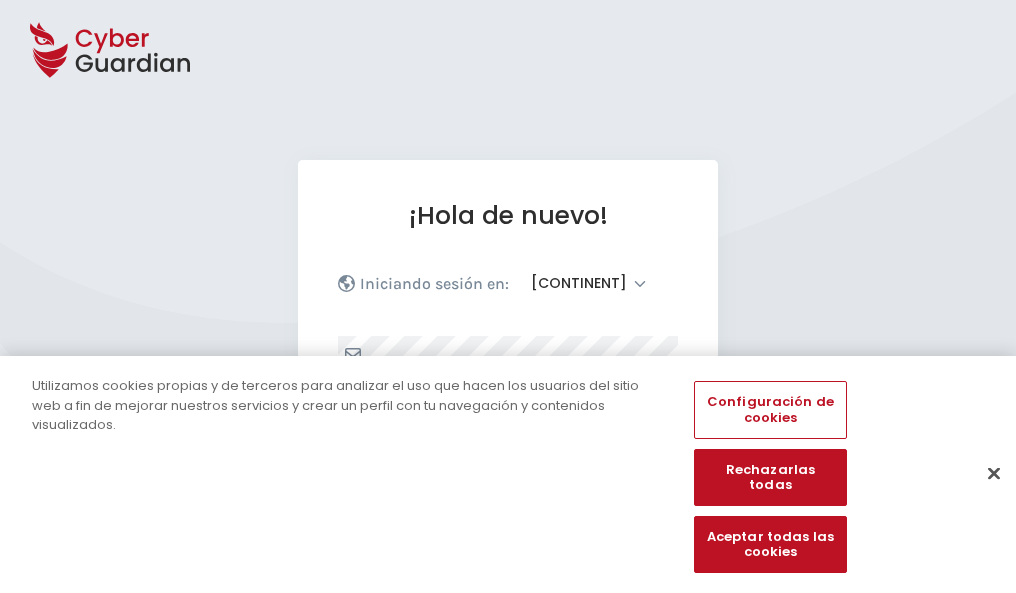 select on "América" 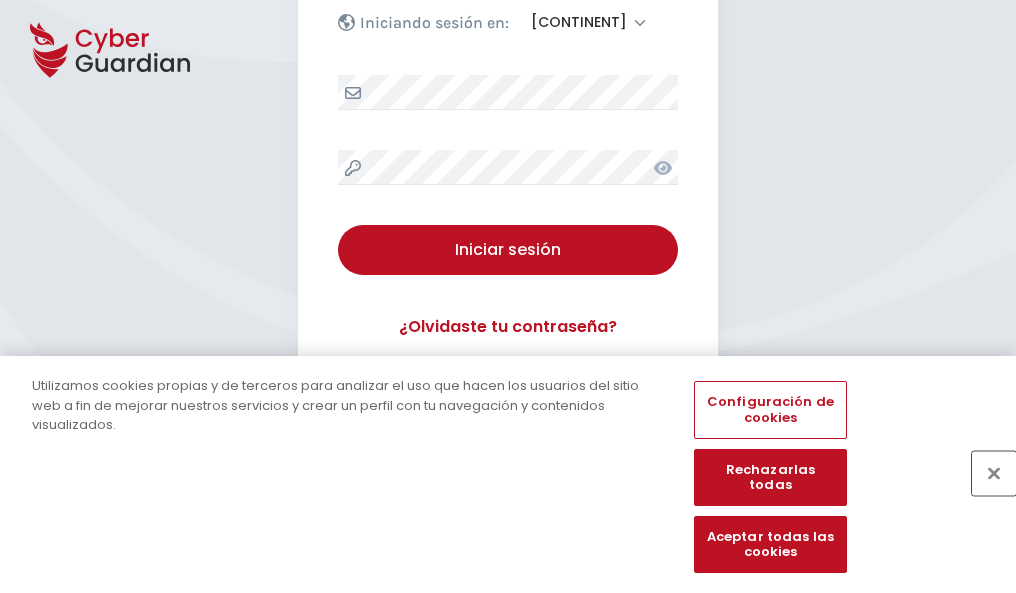click at bounding box center (994, 473) 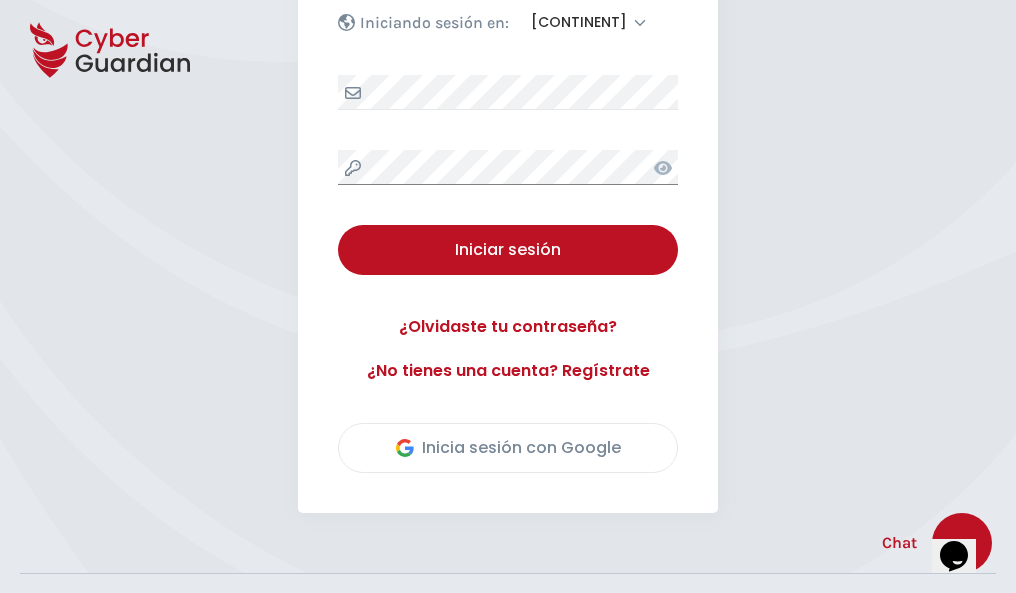 scroll, scrollTop: 454, scrollLeft: 0, axis: vertical 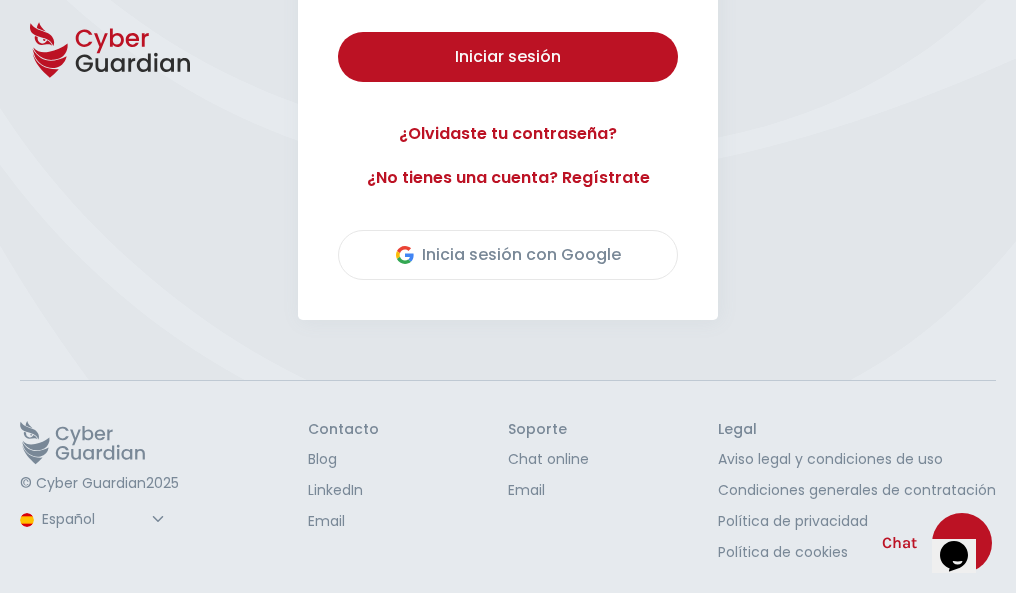 type 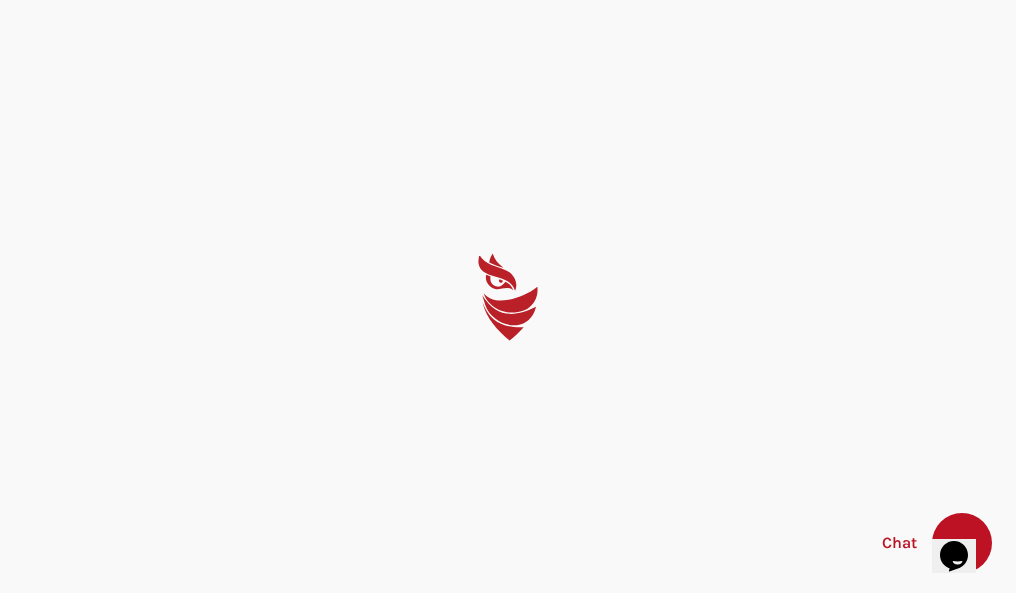 scroll, scrollTop: 0, scrollLeft: 0, axis: both 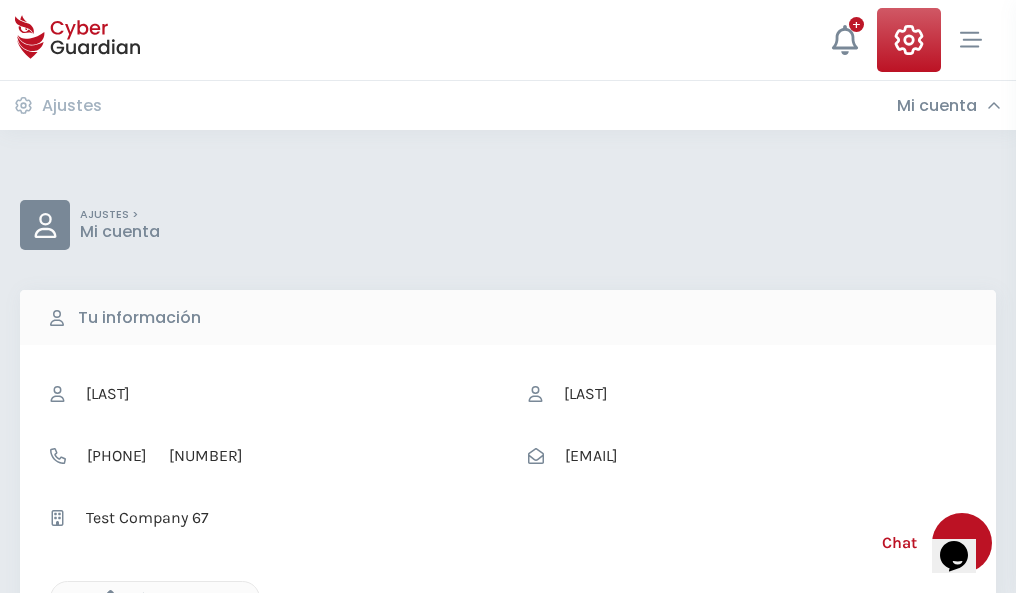 click 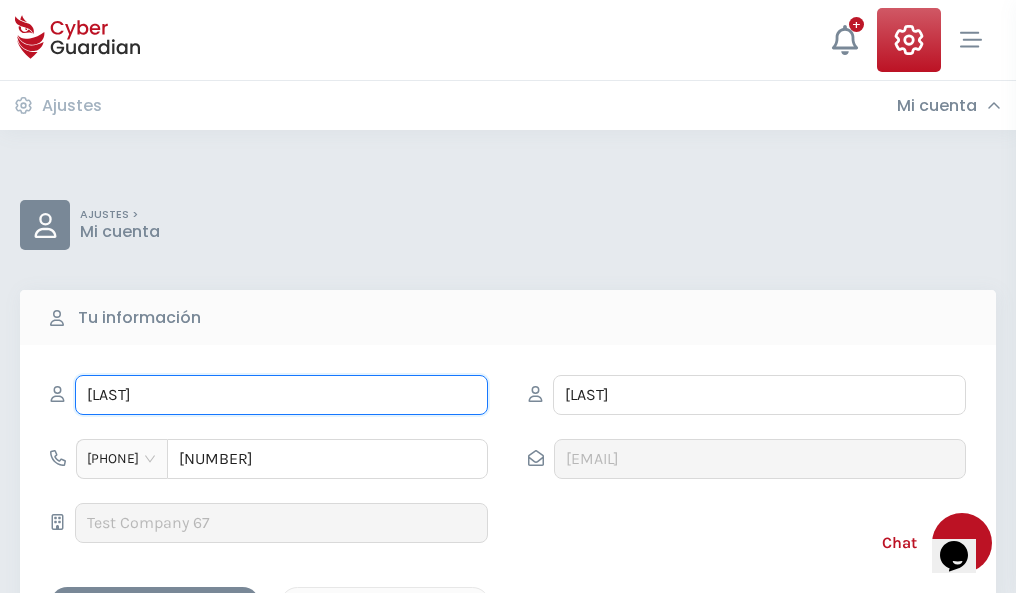 click on "ILEANA" at bounding box center [281, 395] 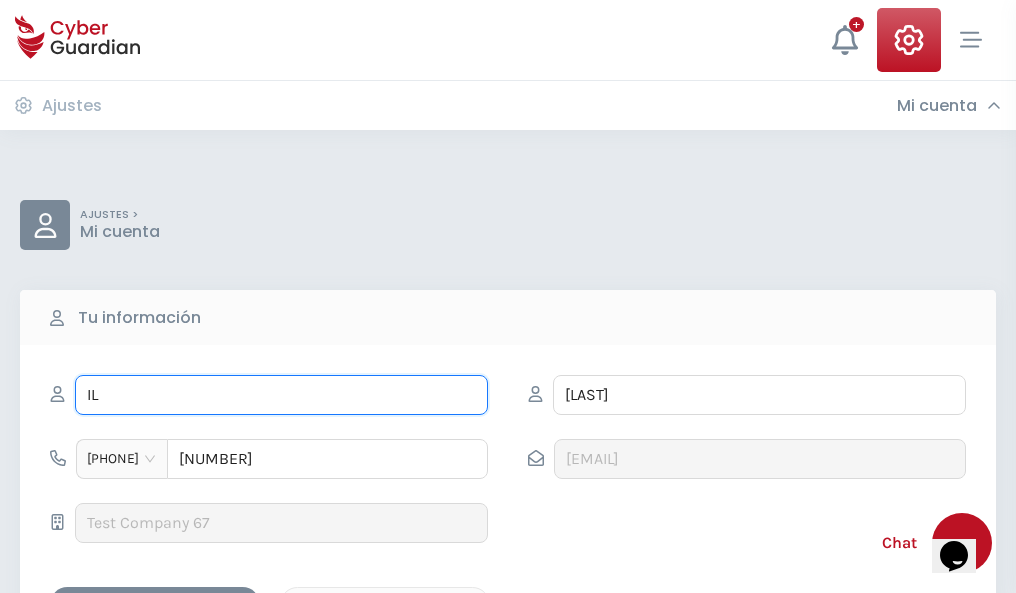 type on "I" 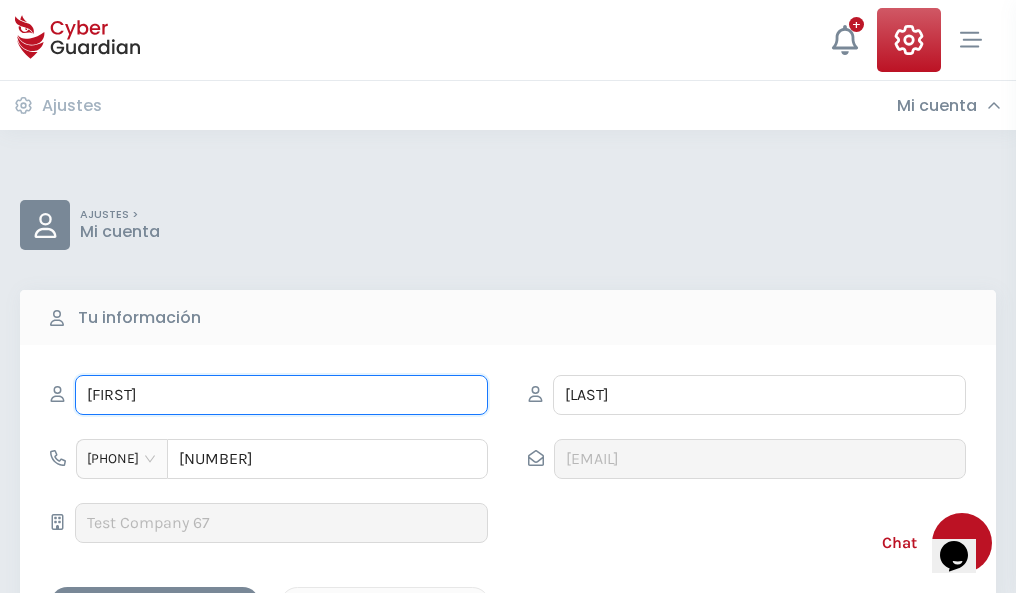 type on "Elías" 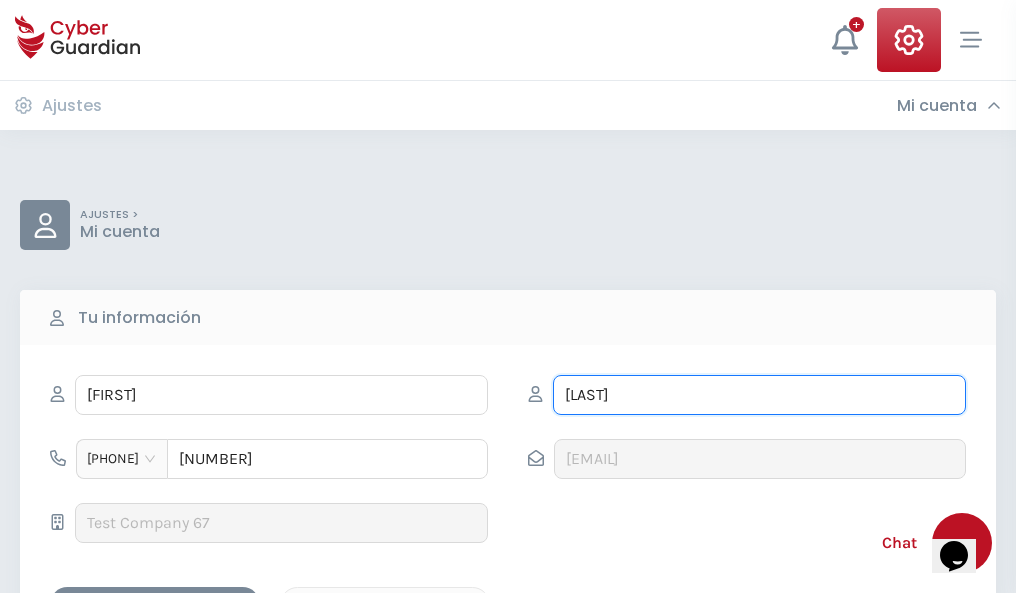 click on "CORREA" at bounding box center (759, 395) 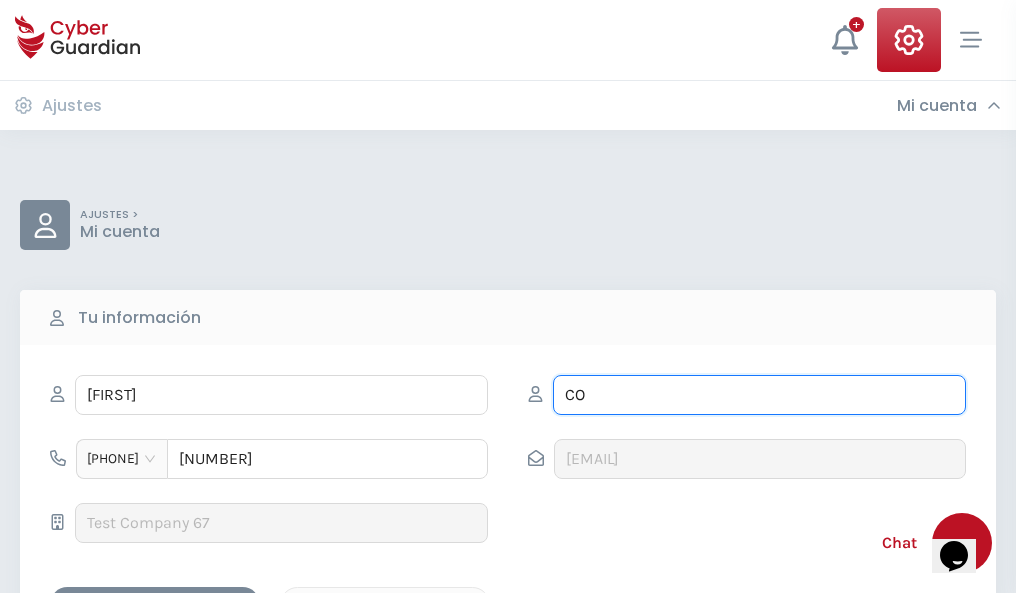 type on "C" 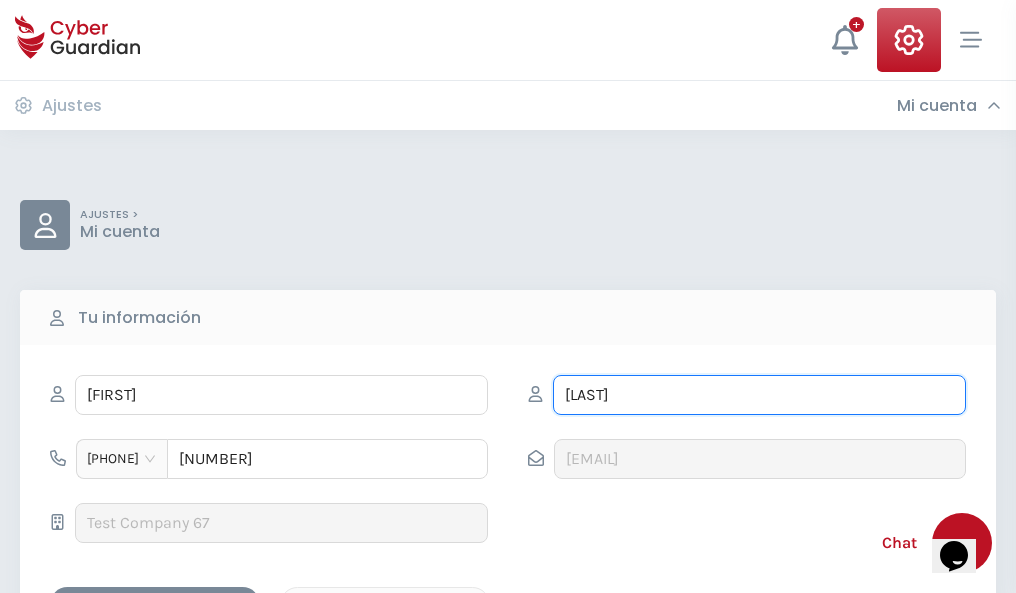 type on "Palacio" 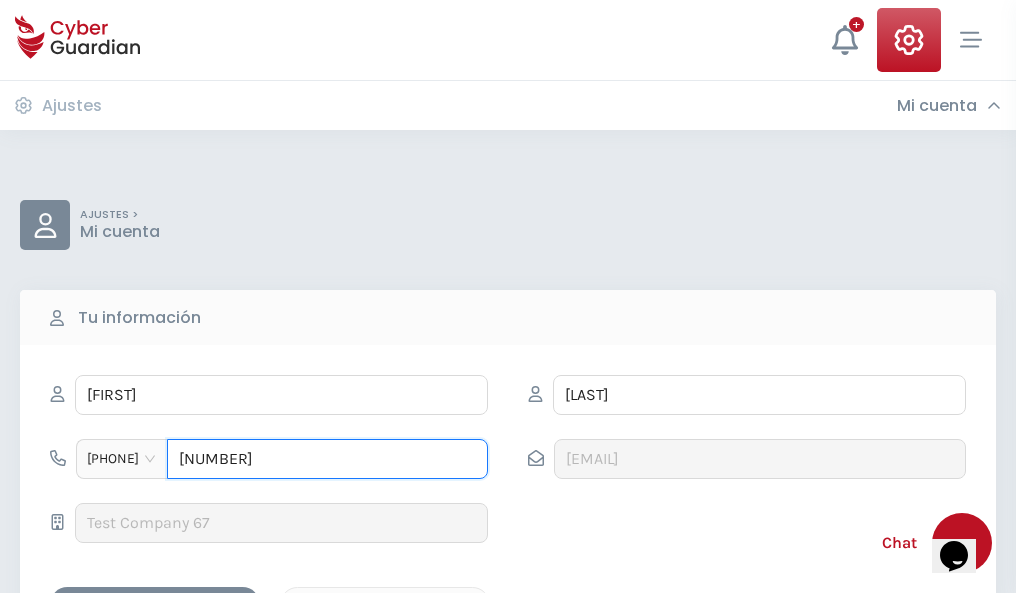click on "1164055377" at bounding box center [327, 459] 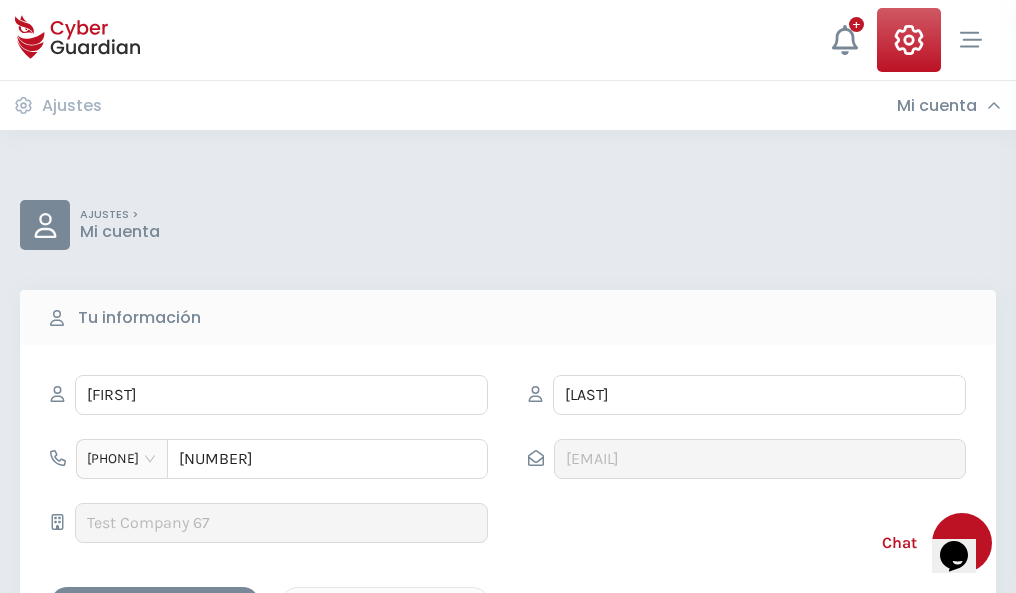 click on "Cancelar" at bounding box center [385, 604] 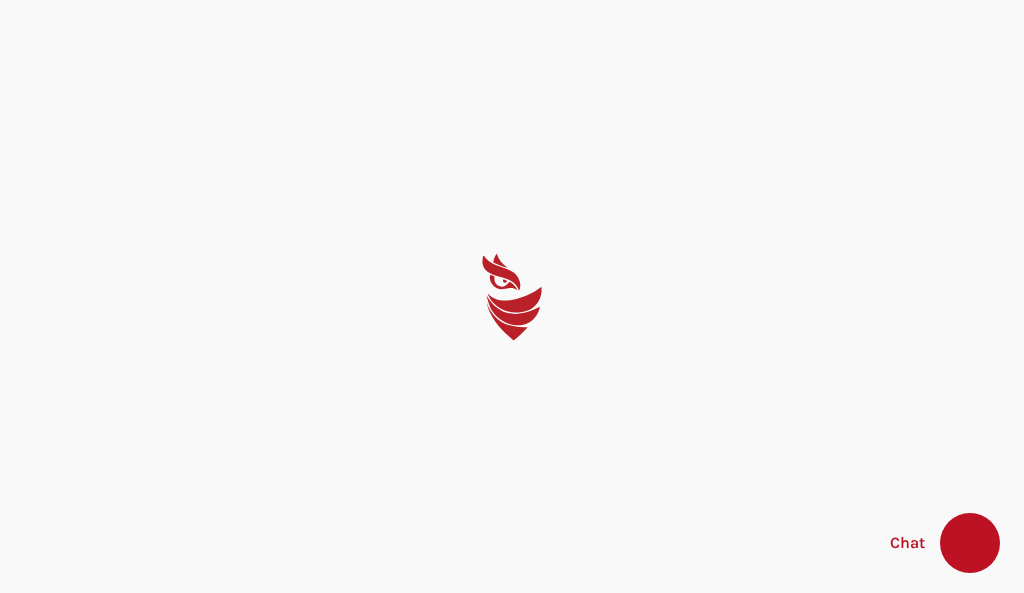 scroll, scrollTop: 0, scrollLeft: 0, axis: both 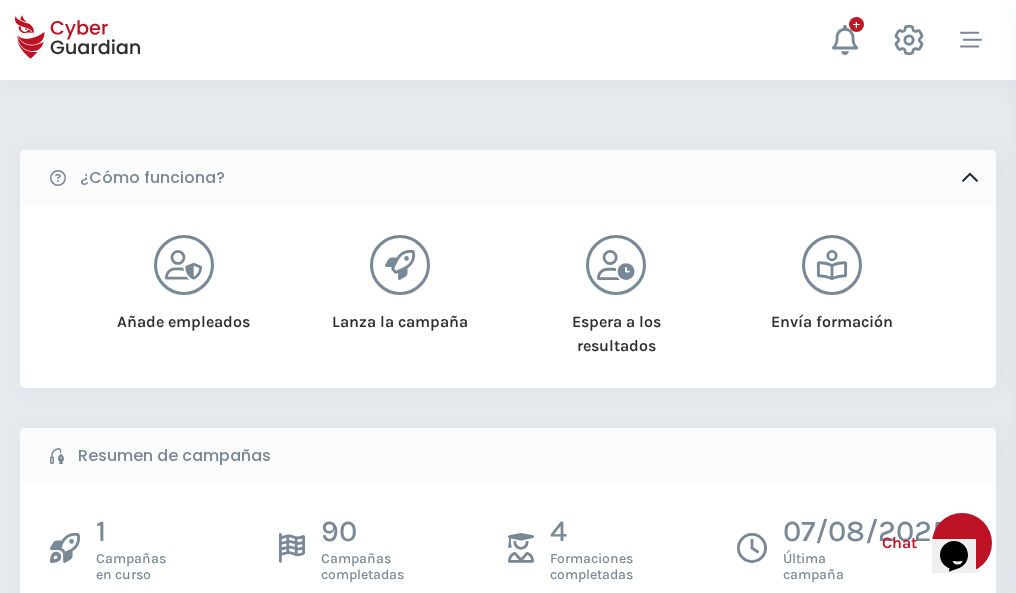 click on "Crear una campaña" at bounding box center [155, 645] 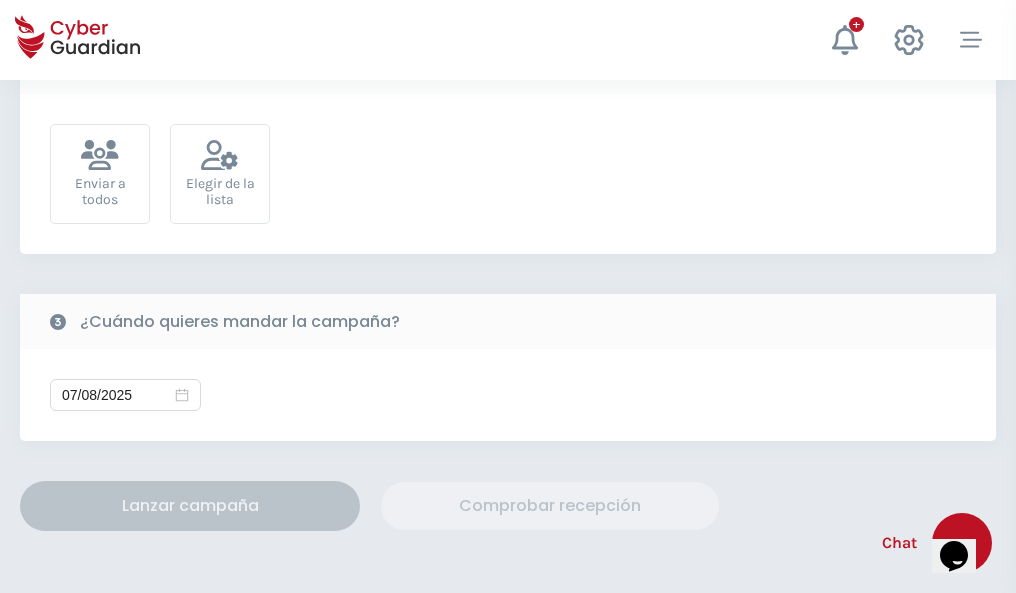 scroll, scrollTop: 732, scrollLeft: 0, axis: vertical 